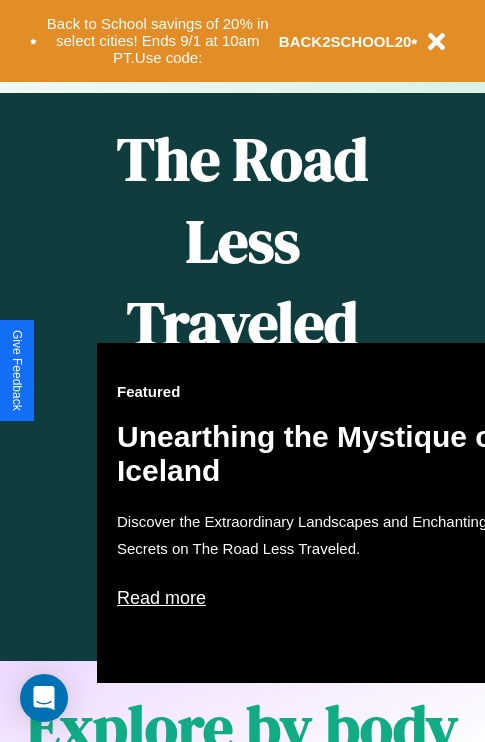 scroll, scrollTop: 1285, scrollLeft: 0, axis: vertical 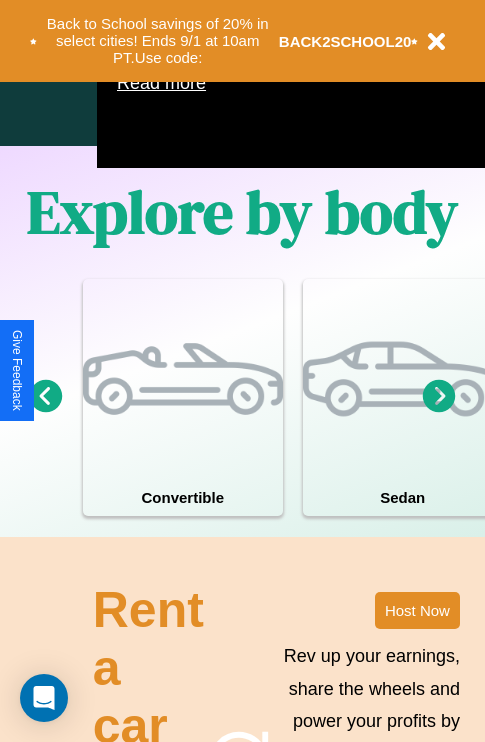 click 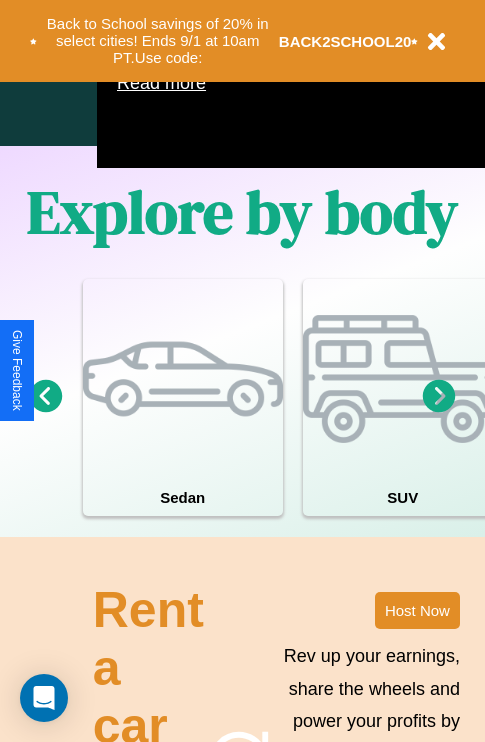 click 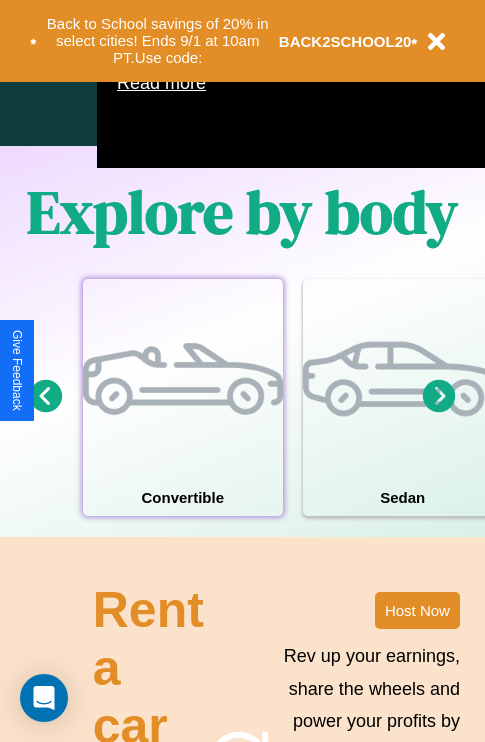 click at bounding box center (183, 379) 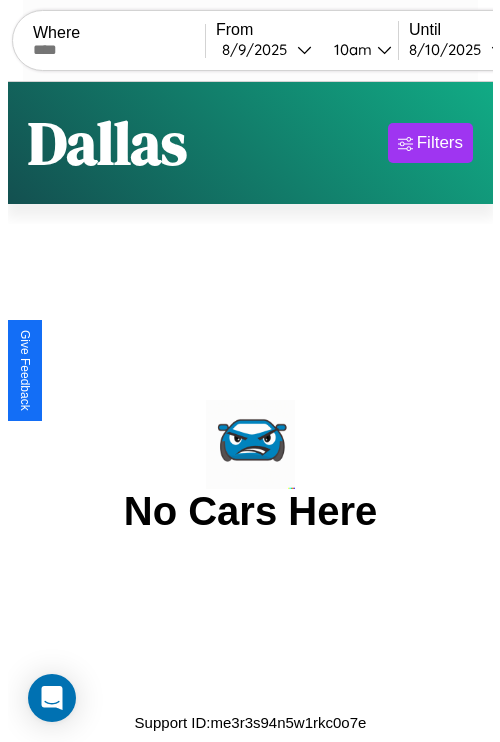 scroll, scrollTop: 0, scrollLeft: 0, axis: both 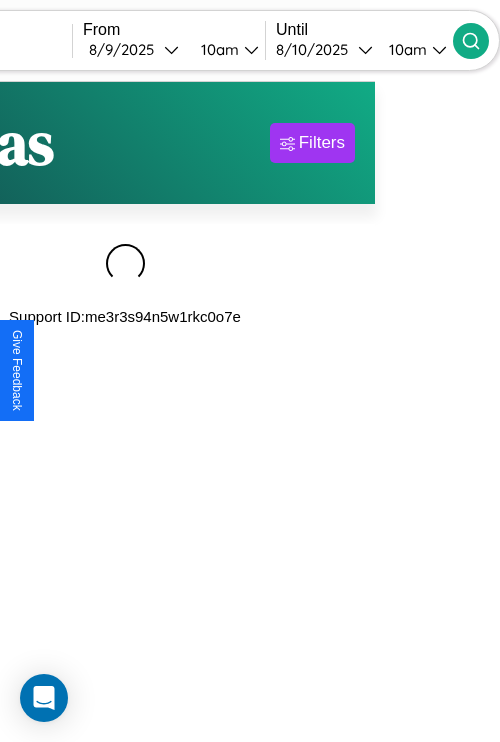 type on "**********" 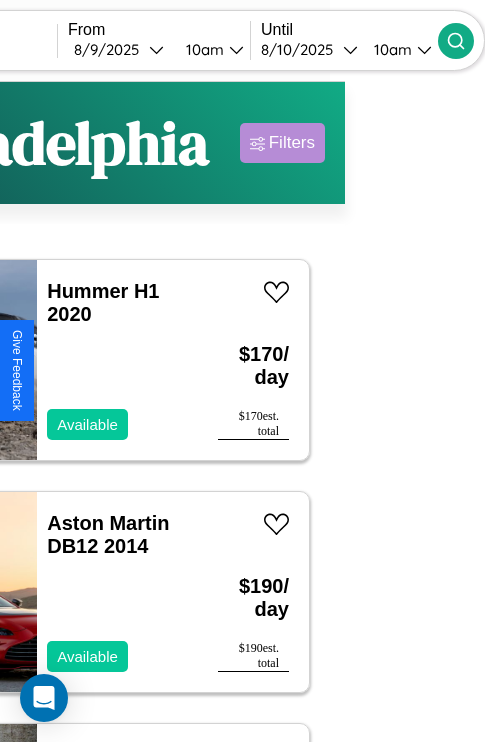 click on "Filters" at bounding box center [292, 143] 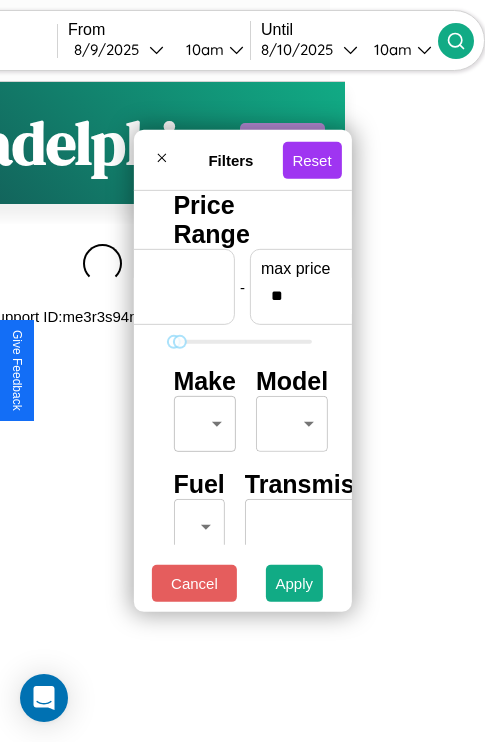 scroll, scrollTop: 0, scrollLeft: 124, axis: horizontal 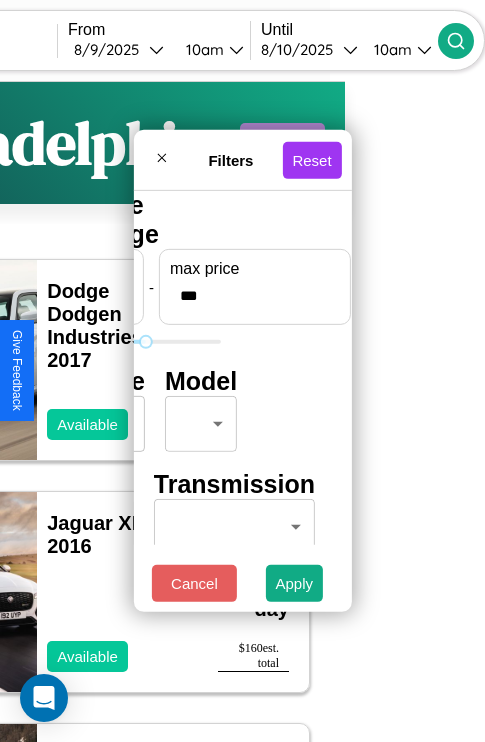 type on "***" 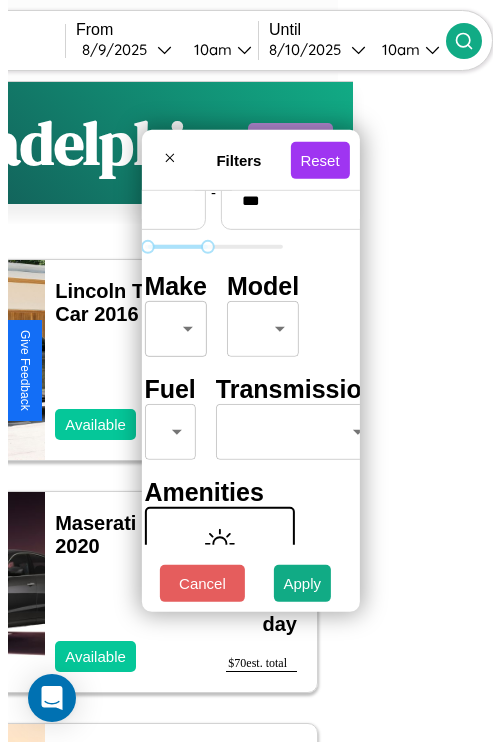 scroll, scrollTop: 162, scrollLeft: 63, axis: both 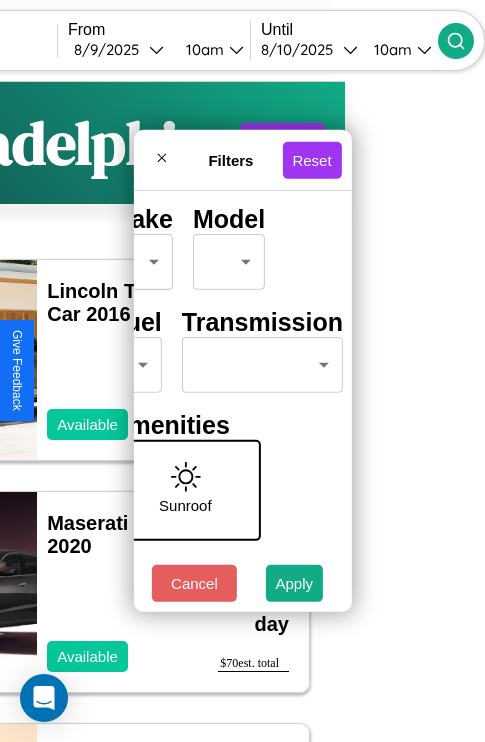 type on "**" 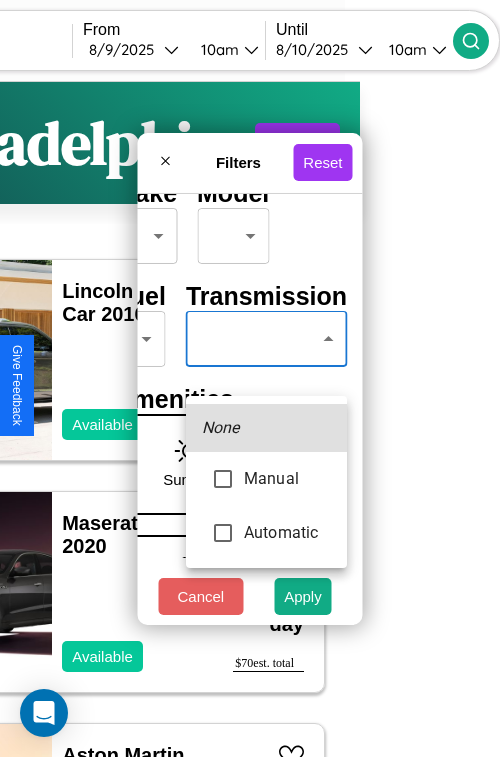 type on "*********" 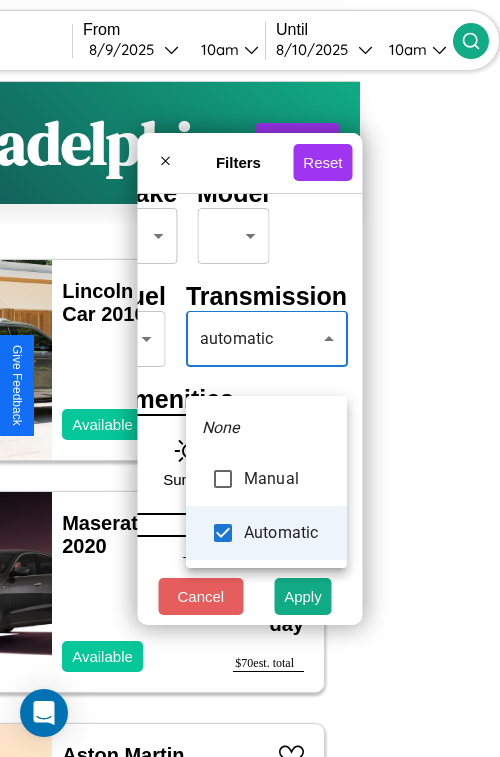 click at bounding box center (250, 378) 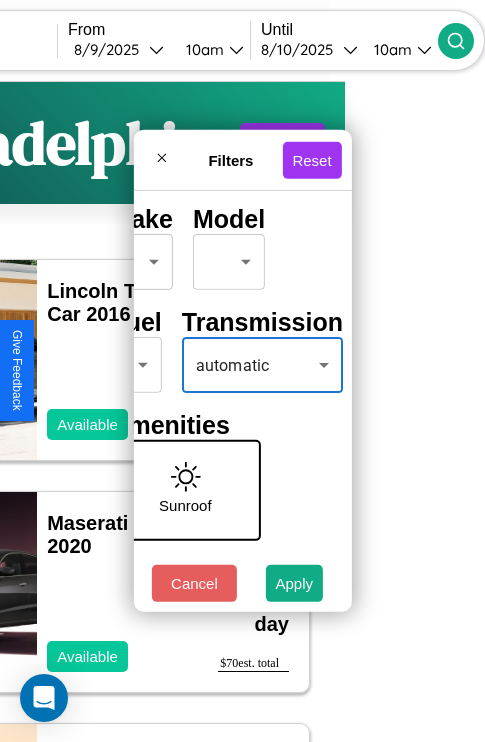 click on "Apply" at bounding box center [295, 583] 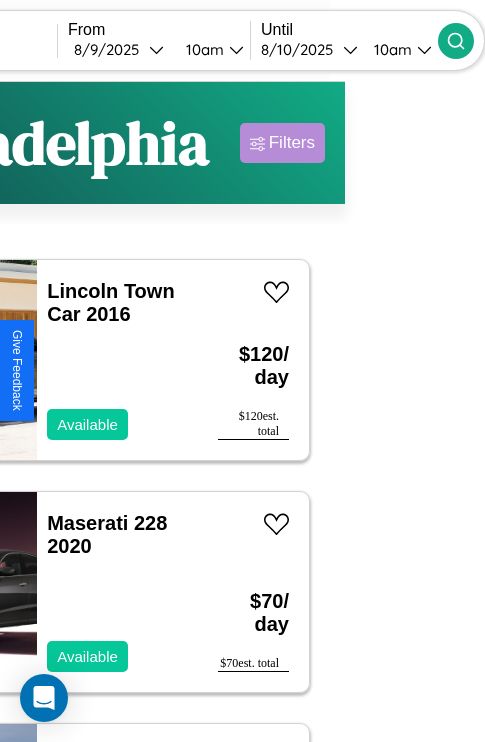 click on "Filters" at bounding box center (292, 143) 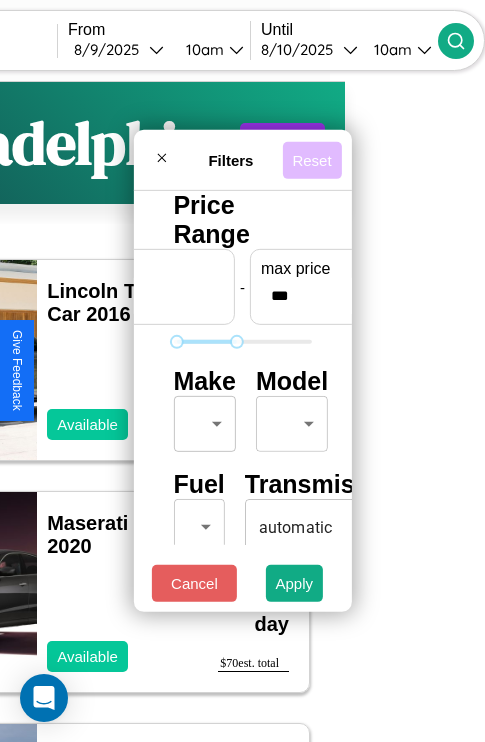 click on "Reset" at bounding box center [311, 159] 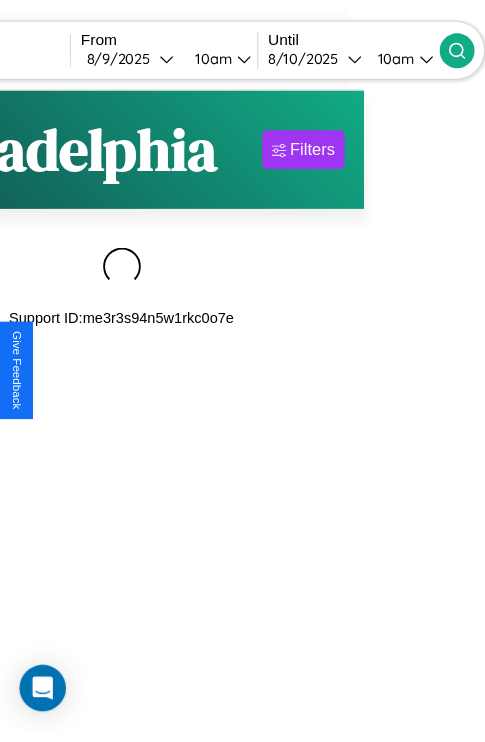 scroll, scrollTop: 0, scrollLeft: 25, axis: horizontal 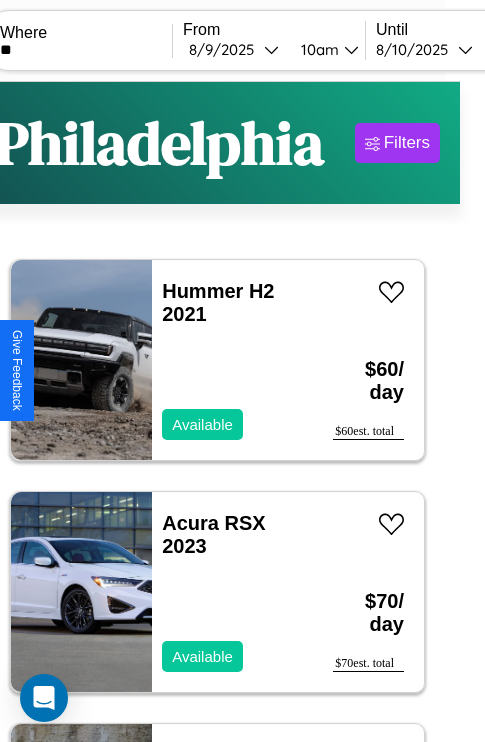 type on "*" 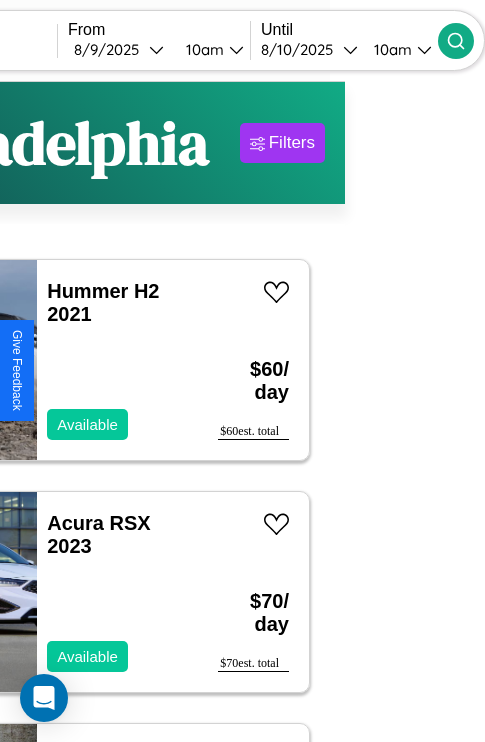 type on "**********" 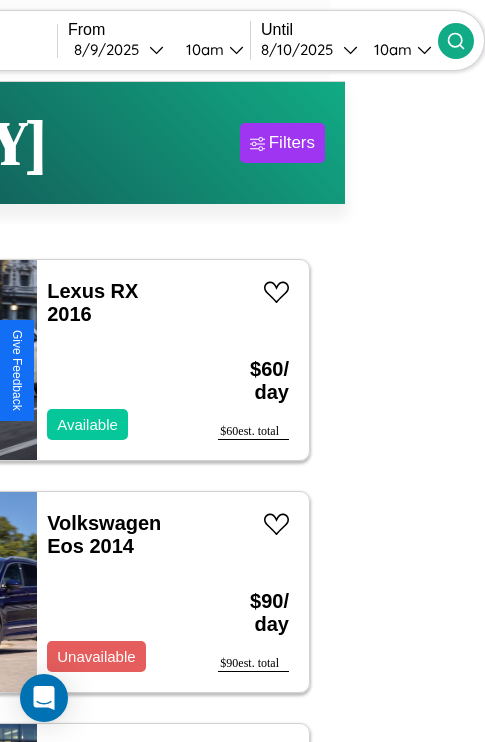 scroll, scrollTop: 119, scrollLeft: 82, axis: both 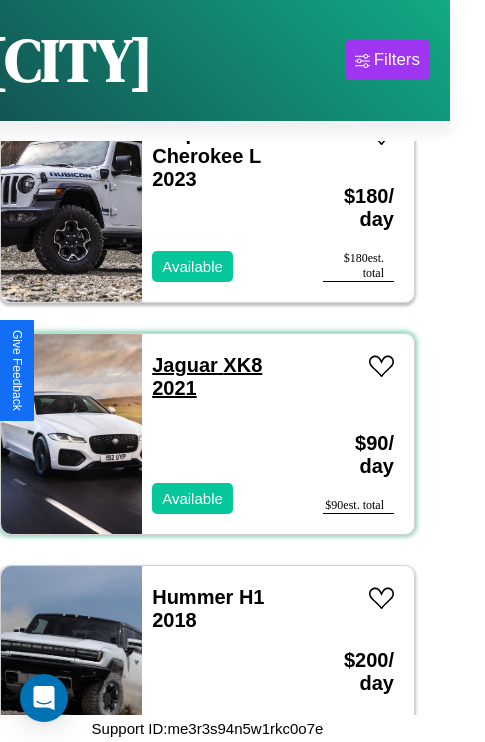 click on "Jaguar   XK8   2021" at bounding box center [207, 376] 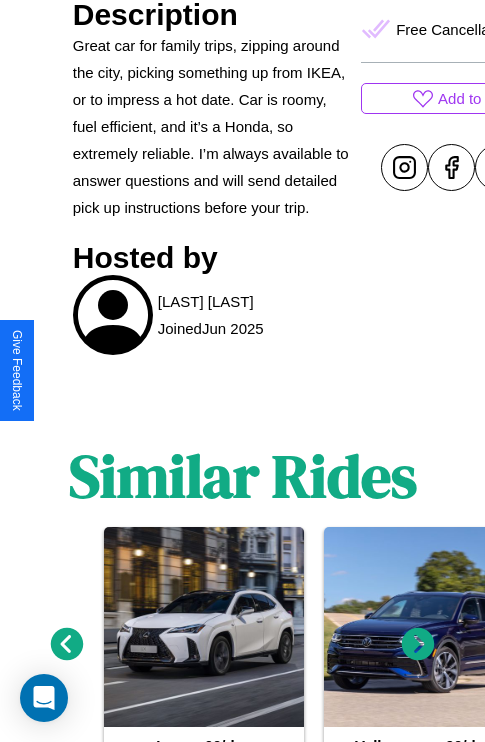 scroll, scrollTop: 1056, scrollLeft: 0, axis: vertical 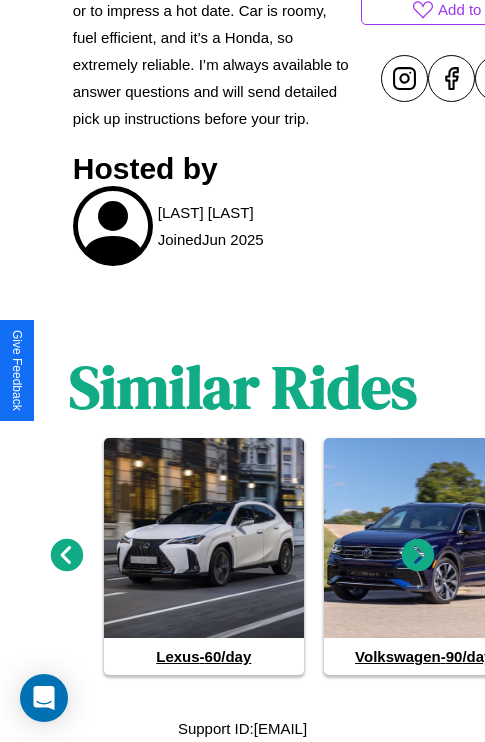 click 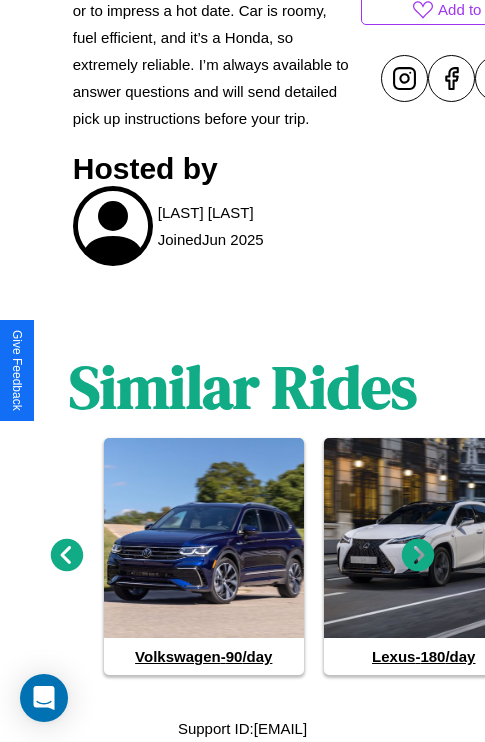 scroll, scrollTop: 441, scrollLeft: 96, axis: both 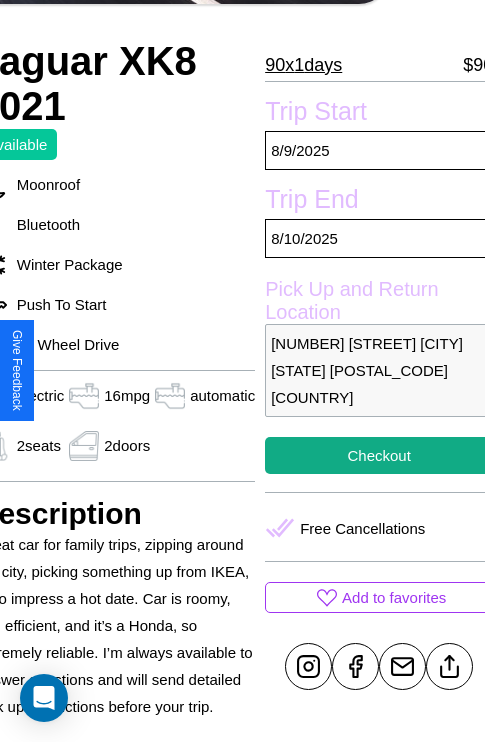 click on "4801 Jefferson Street  New York City New York 33675 United States" at bounding box center [379, 370] 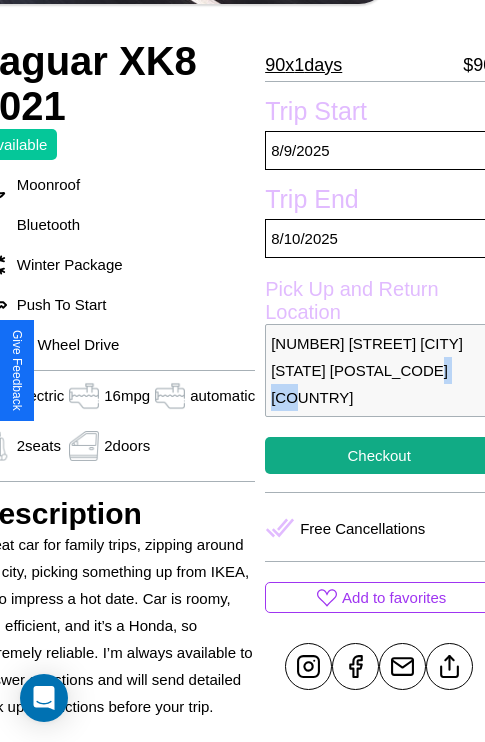 click on "4801 Jefferson Street  New York City New York 33675 United States" at bounding box center [379, 370] 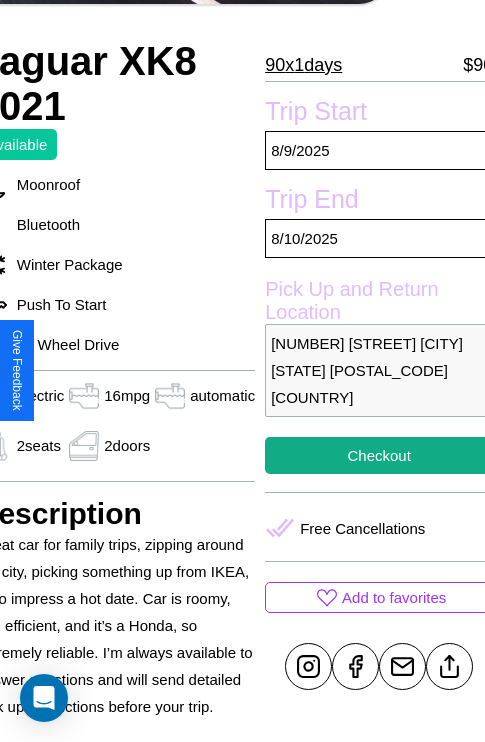 click on "4801 Jefferson Street  New York City New York 33675 United States" at bounding box center [379, 370] 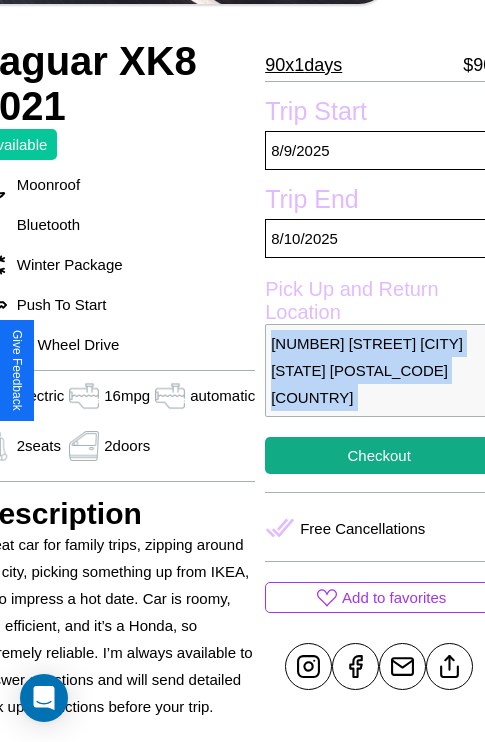 click on "4801 Jefferson Street  New York City New York 33675 United States" at bounding box center [379, 370] 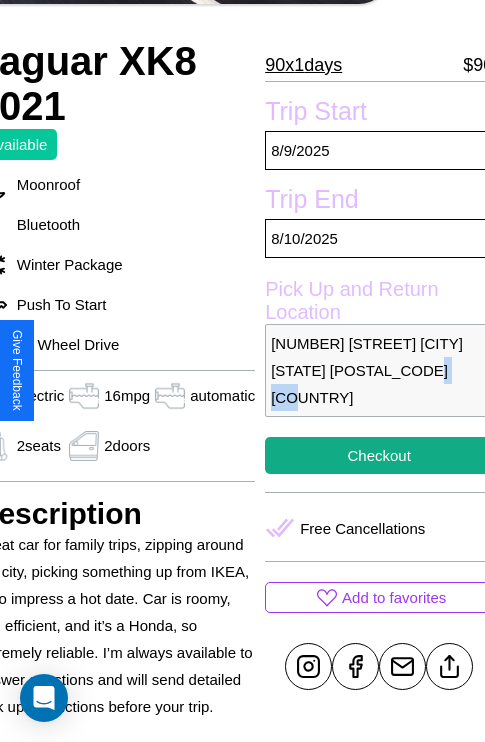 click on "4801 Jefferson Street  New York City New York 33675 United States" at bounding box center (379, 370) 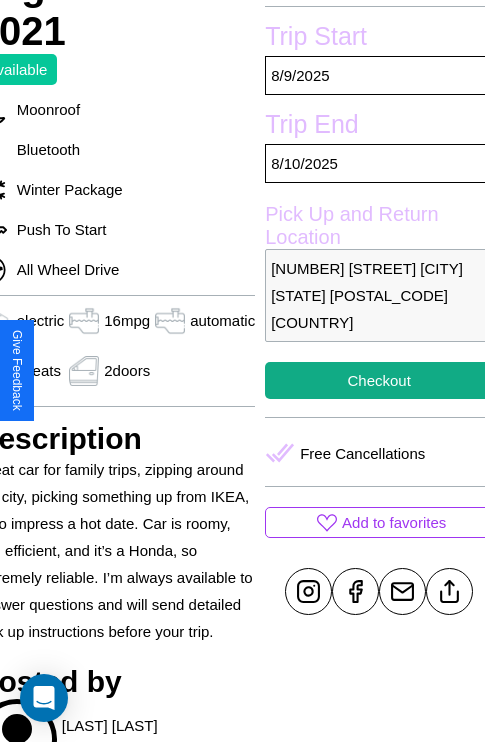 scroll, scrollTop: 526, scrollLeft: 96, axis: both 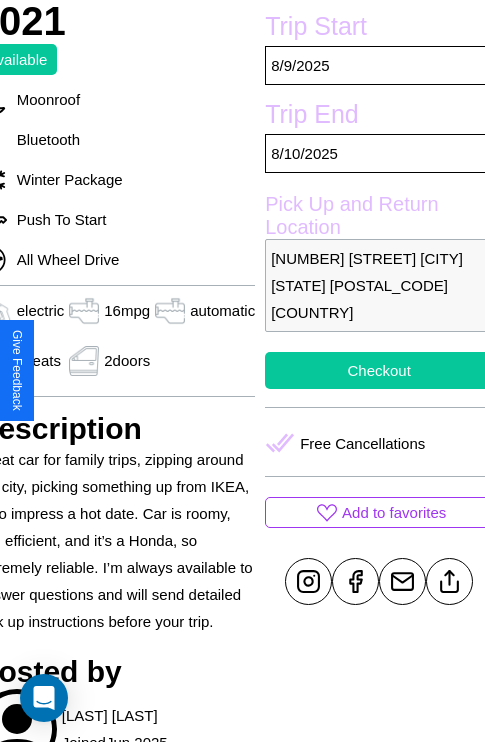 click on "Checkout" at bounding box center (379, 370) 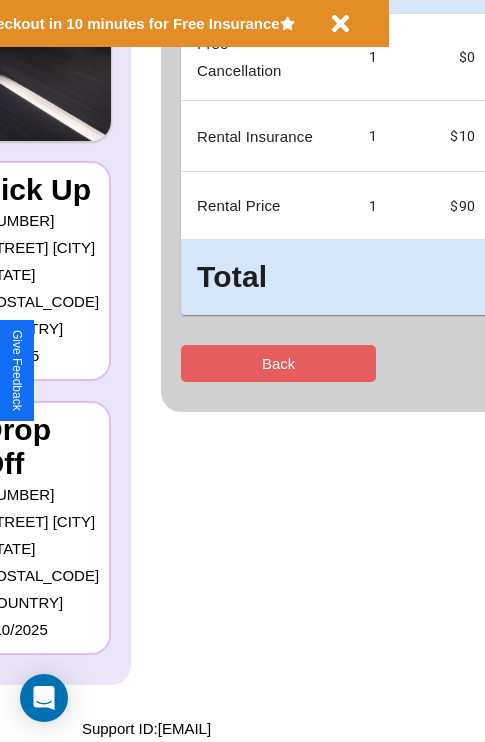 scroll, scrollTop: 0, scrollLeft: 0, axis: both 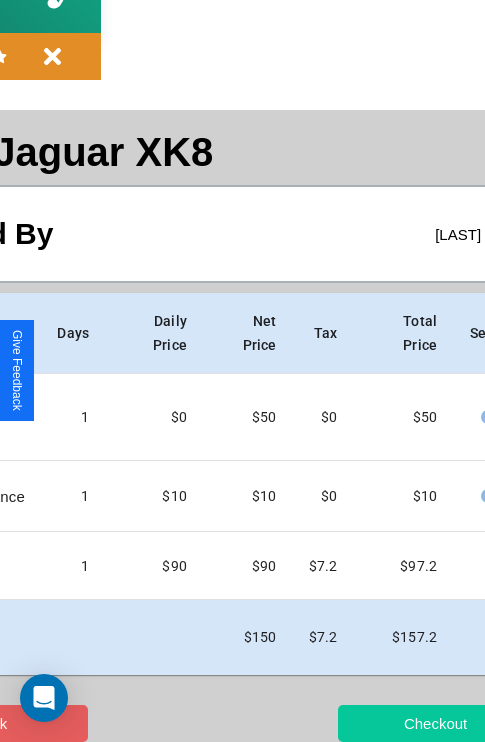 click on "Checkout" at bounding box center [435, 723] 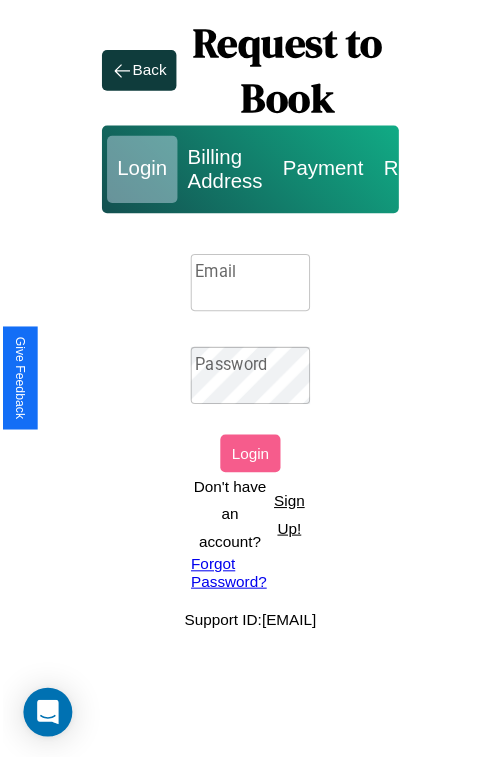 scroll, scrollTop: 0, scrollLeft: 0, axis: both 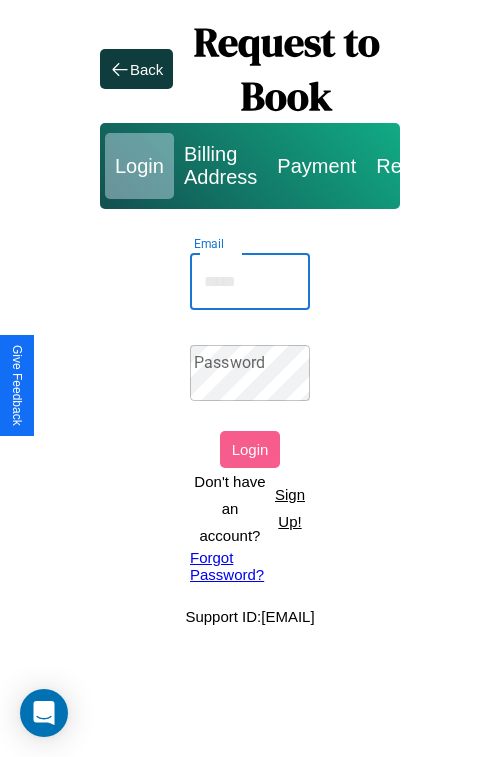 click on "Email" at bounding box center (250, 282) 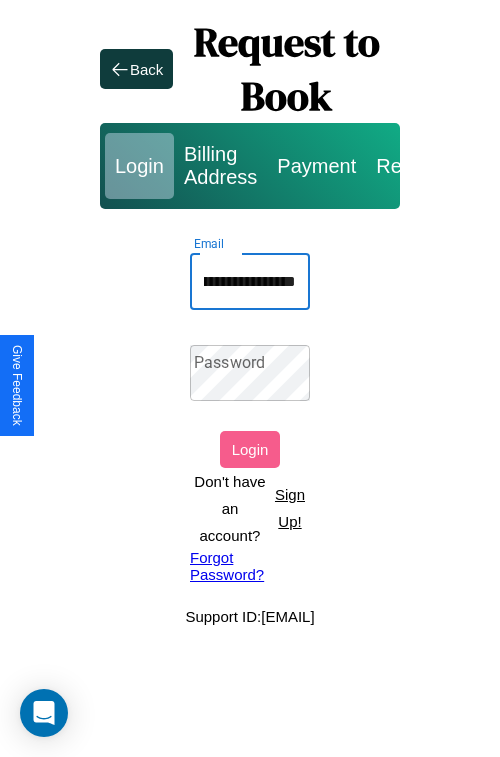 scroll, scrollTop: 0, scrollLeft: 85, axis: horizontal 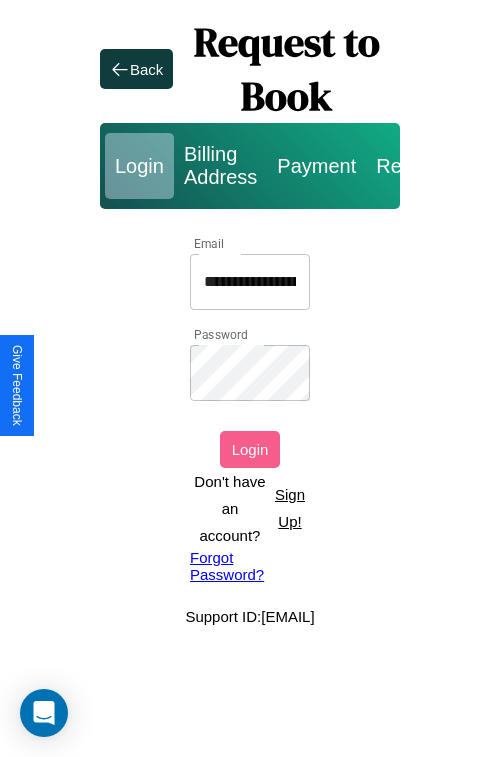 click on "Login" at bounding box center [250, 449] 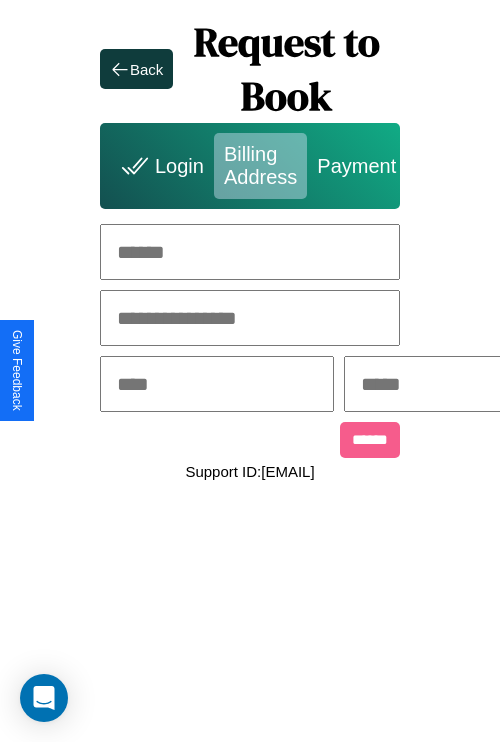 click at bounding box center [250, 252] 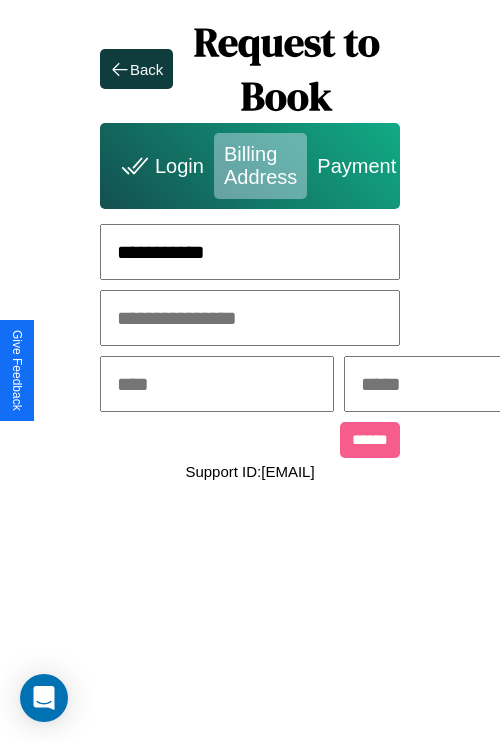 type on "**********" 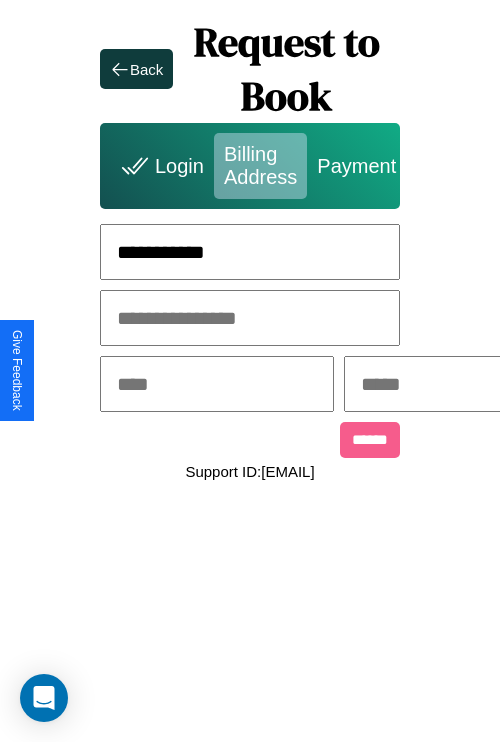 click at bounding box center (217, 384) 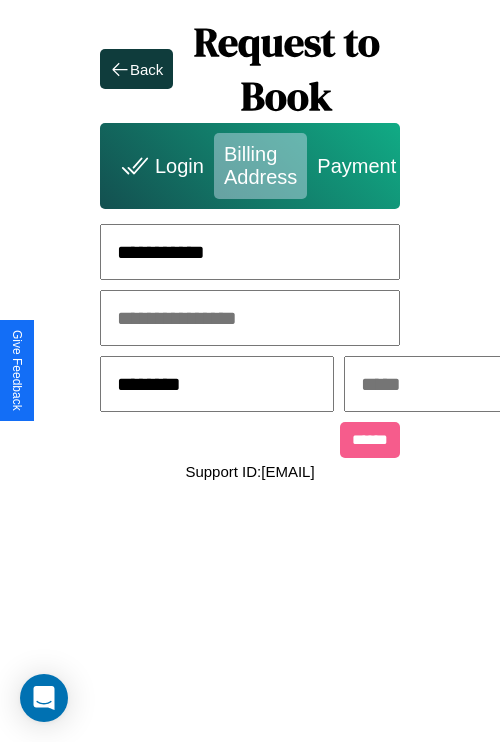 type on "********" 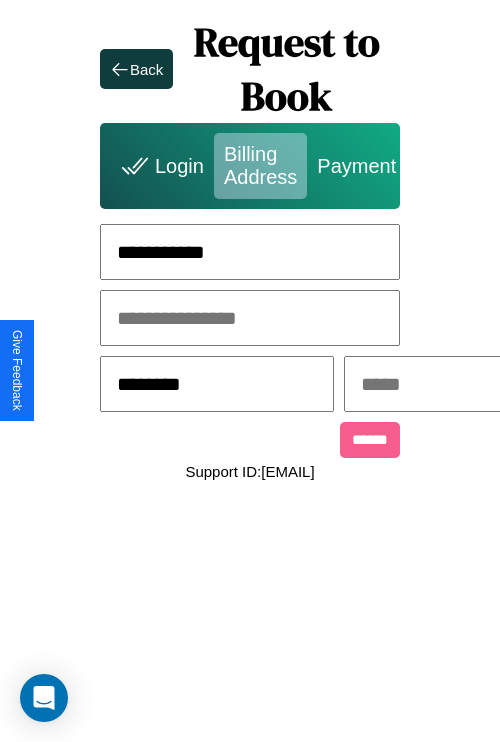 click at bounding box center (461, 384) 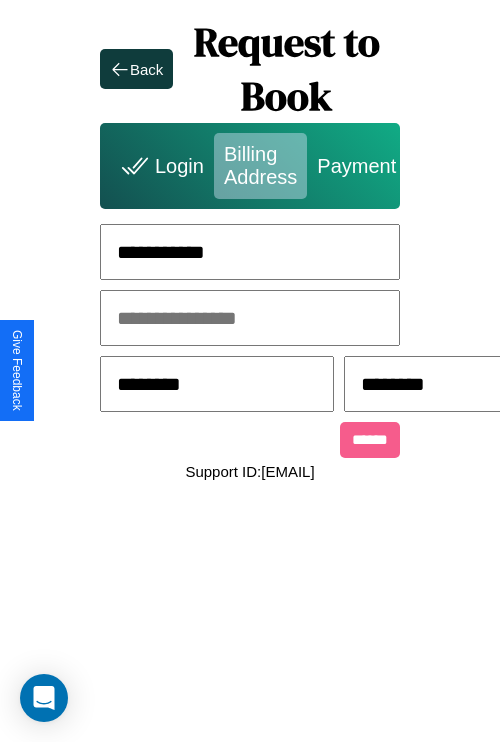 scroll, scrollTop: 0, scrollLeft: 517, axis: horizontal 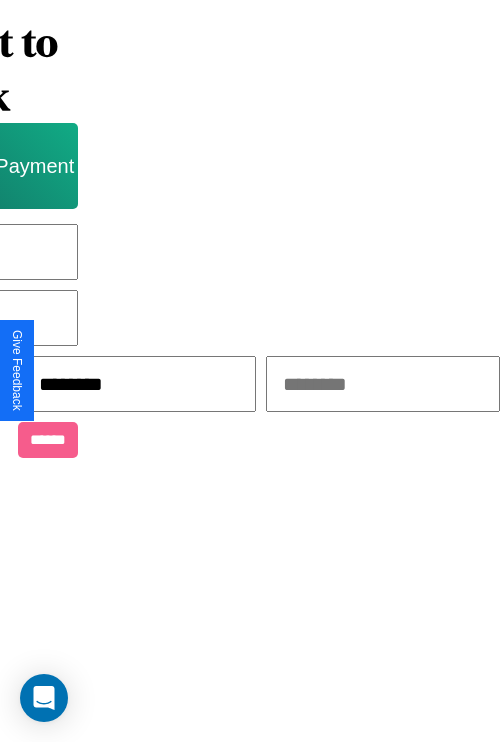 type on "********" 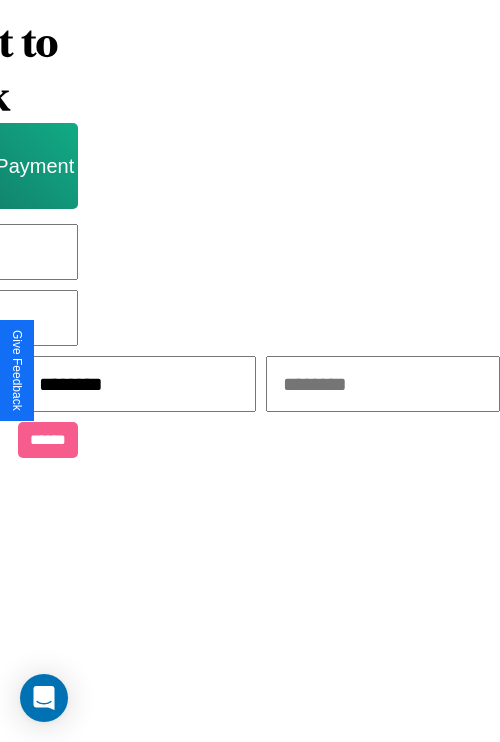 click at bounding box center (383, 384) 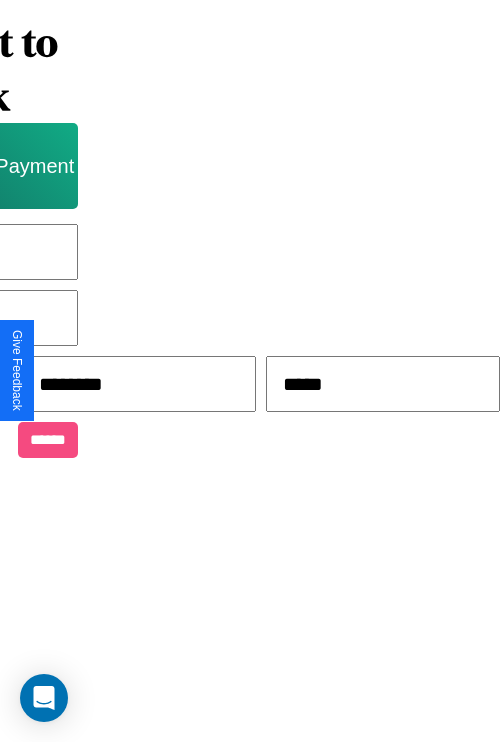 type on "*****" 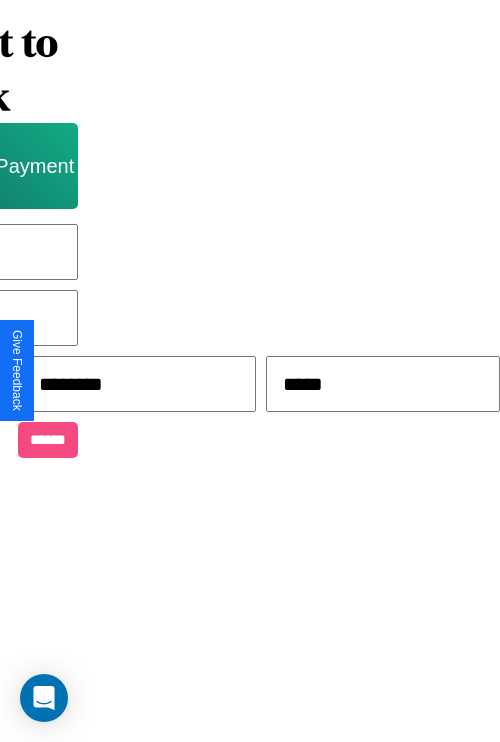 click on "******" at bounding box center [48, 440] 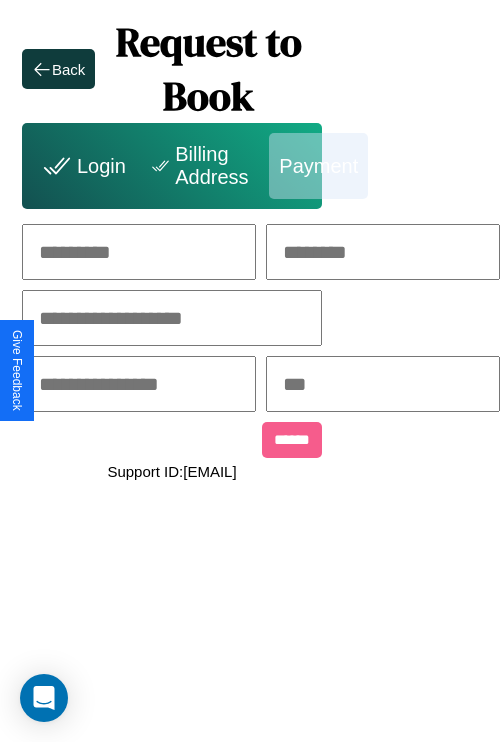 scroll, scrollTop: 0, scrollLeft: 208, axis: horizontal 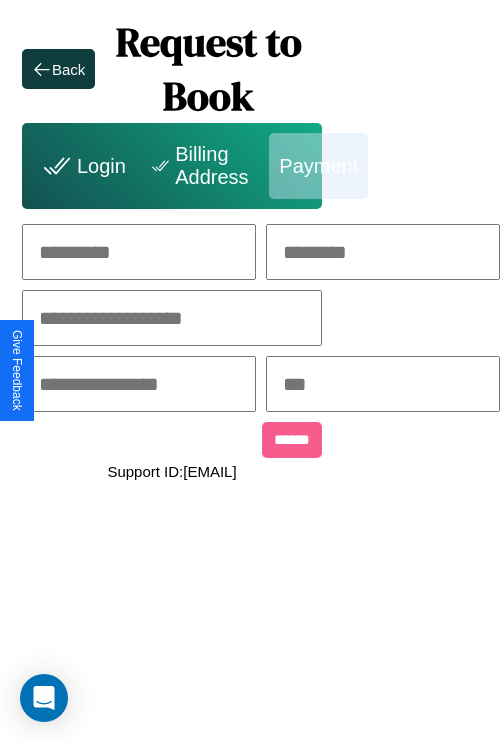 click at bounding box center [139, 252] 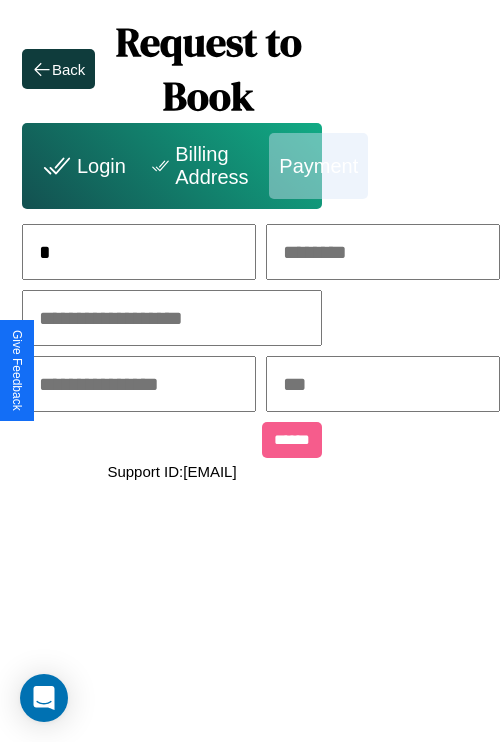 scroll, scrollTop: 0, scrollLeft: 131, axis: horizontal 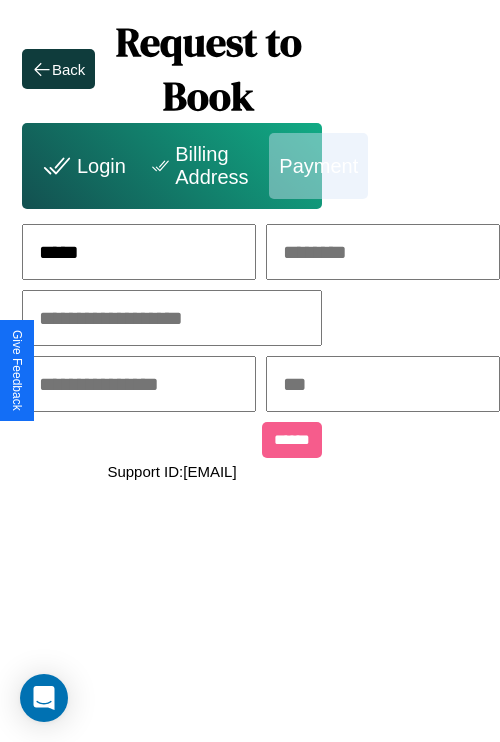 type on "*****" 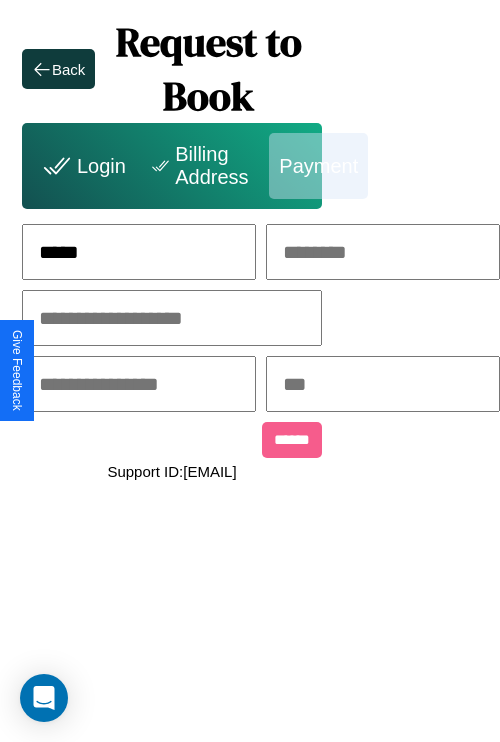 click at bounding box center (383, 252) 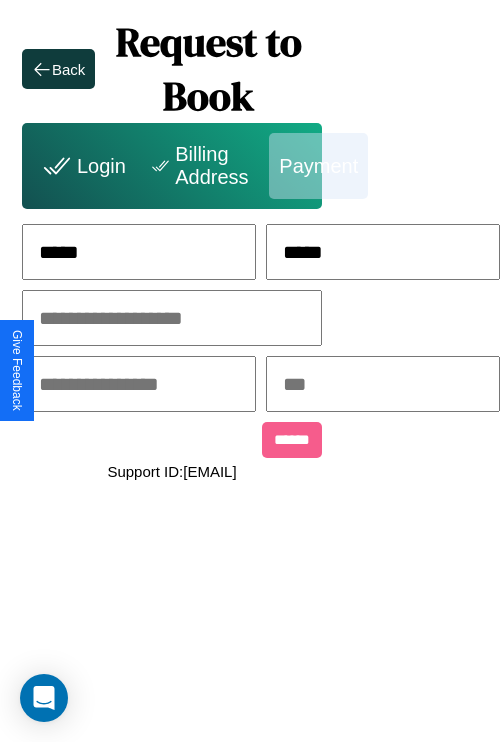 type on "*****" 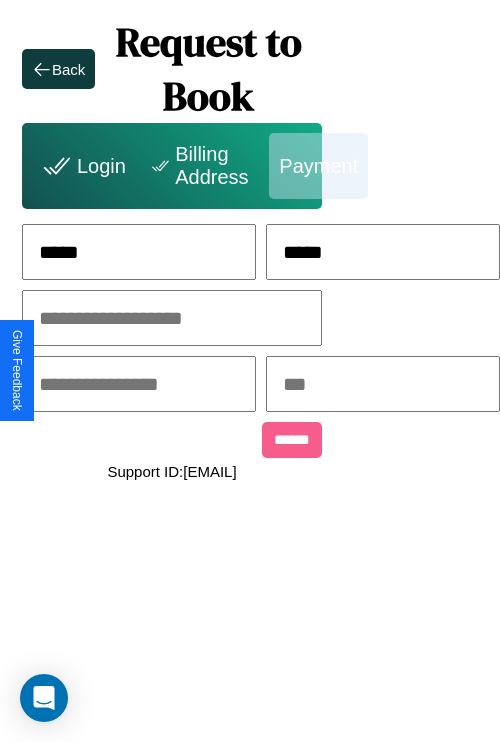click at bounding box center (172, 318) 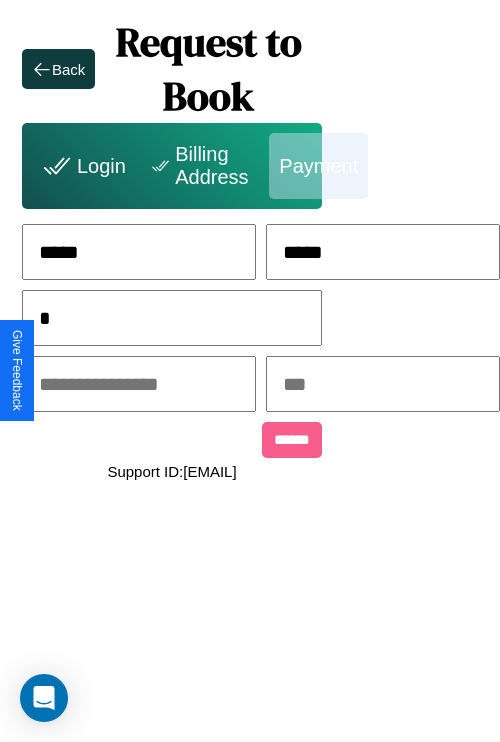 scroll, scrollTop: 0, scrollLeft: 128, axis: horizontal 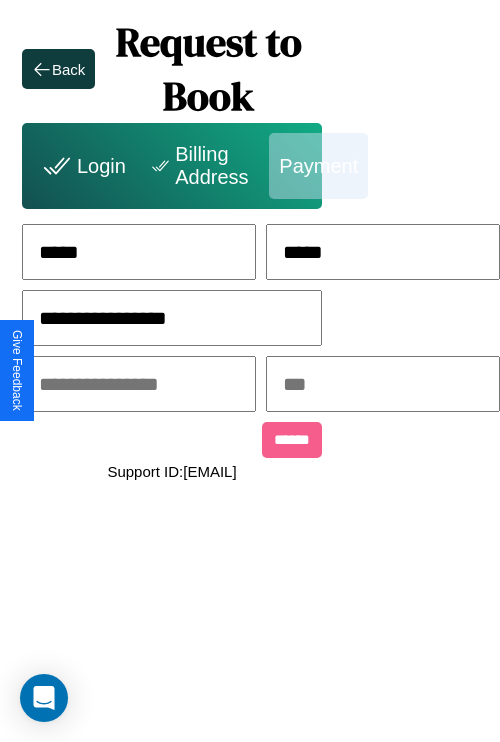type on "**********" 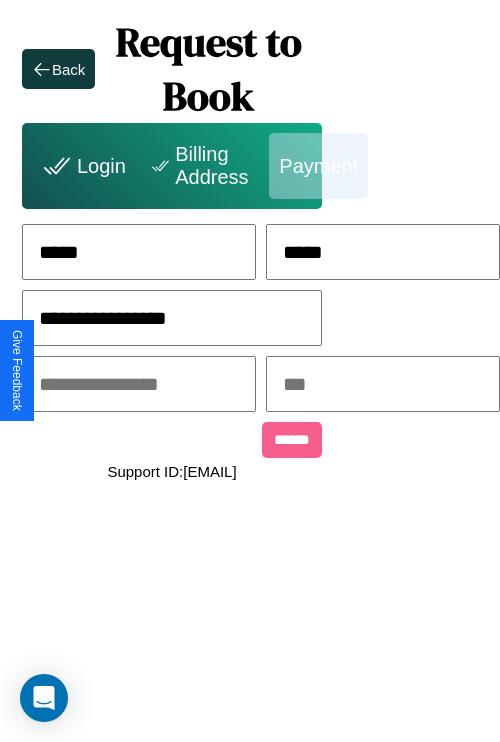 click at bounding box center [139, 384] 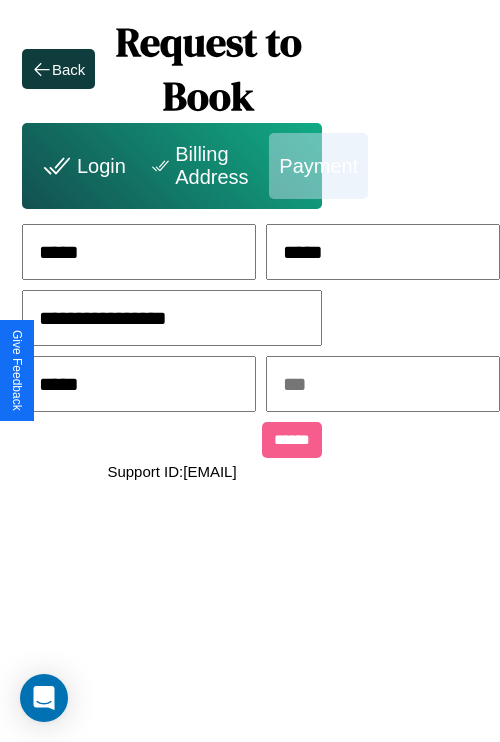 type on "*****" 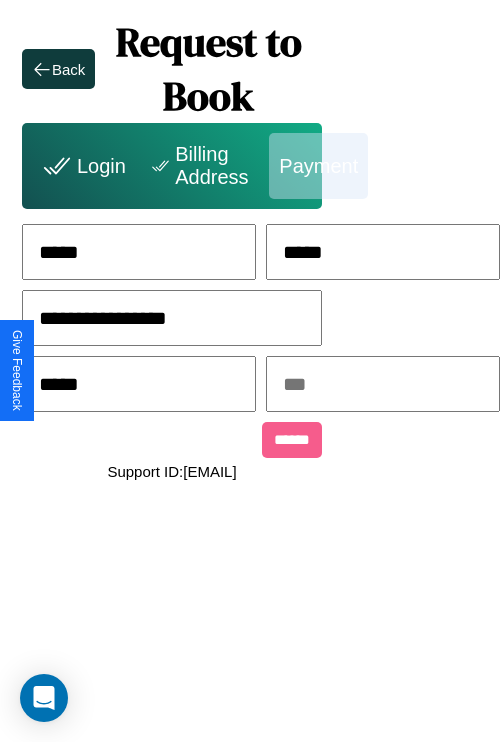 click at bounding box center (383, 384) 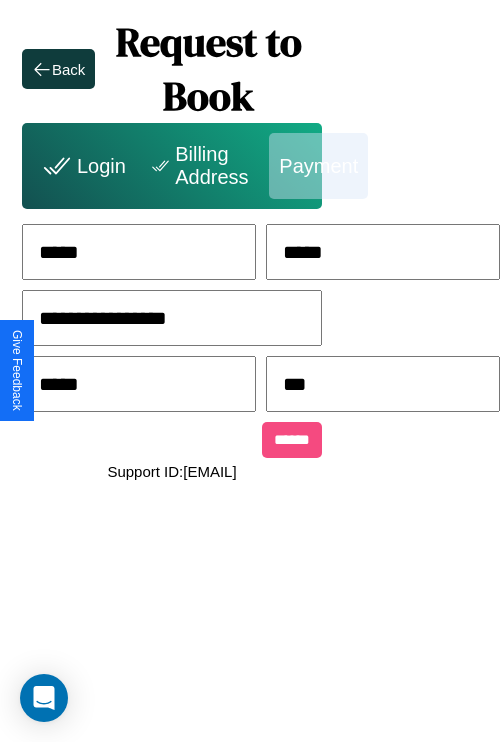 type on "***" 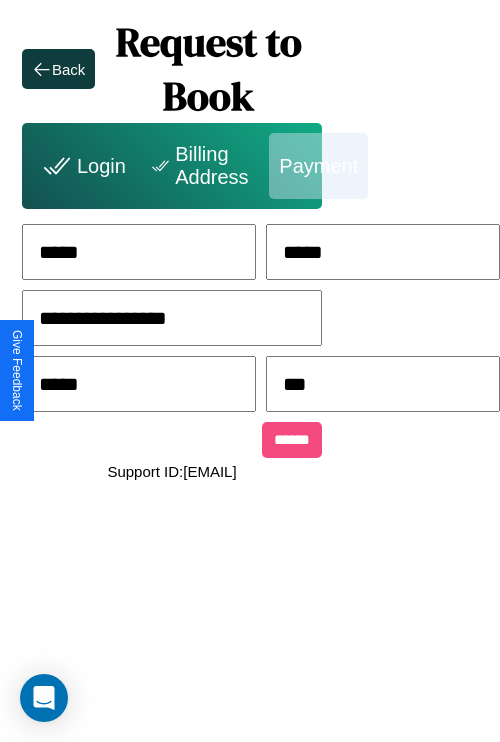 click on "******" at bounding box center (292, 440) 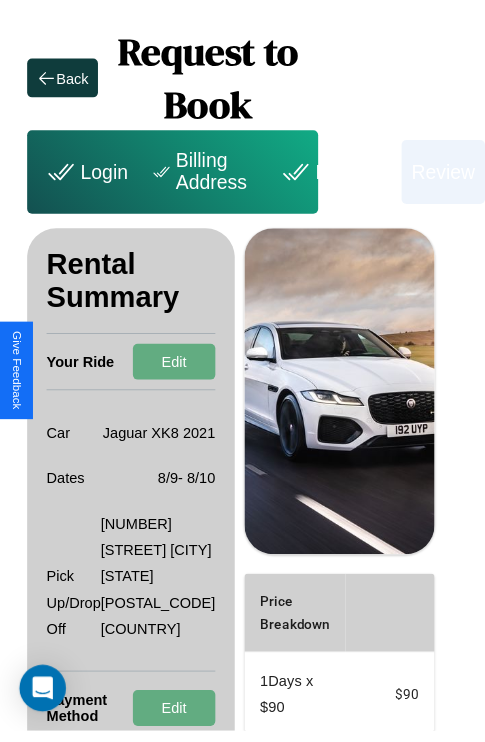 scroll, scrollTop: 0, scrollLeft: 72, axis: horizontal 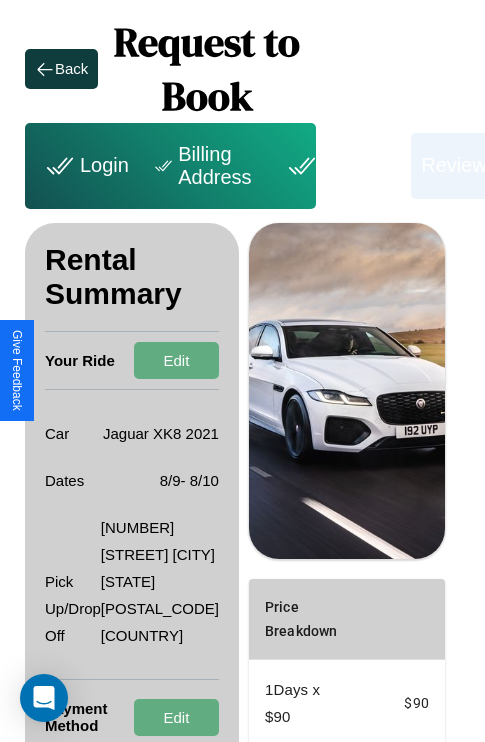 click on "Billing Address" at bounding box center (205, 166) 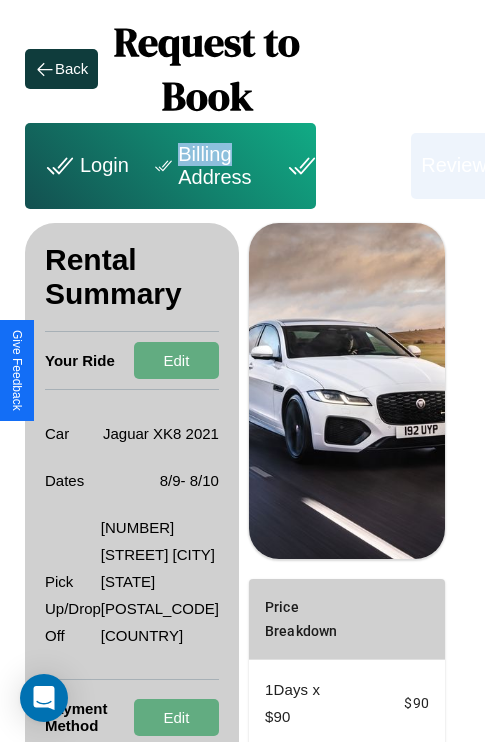 click on "Billing Address" at bounding box center (205, 166) 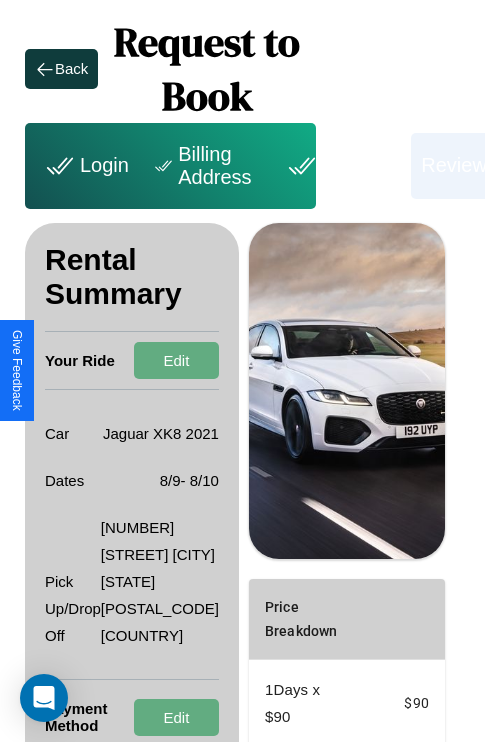 click on "Billing Address" at bounding box center (205, 166) 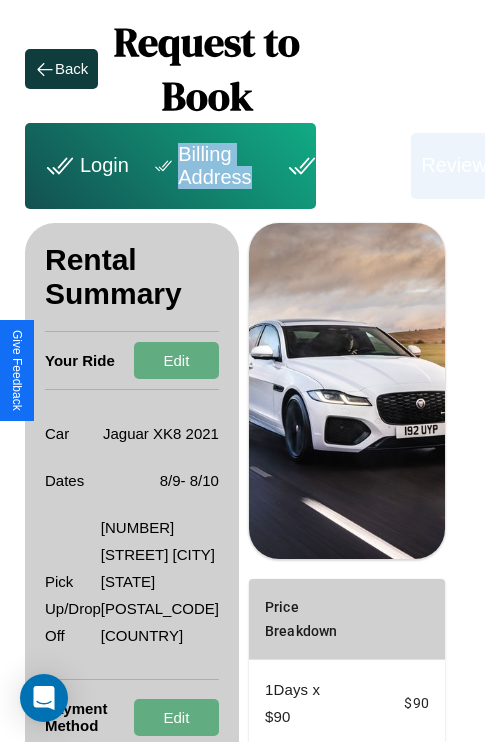 click on "Billing Address" at bounding box center [205, 166] 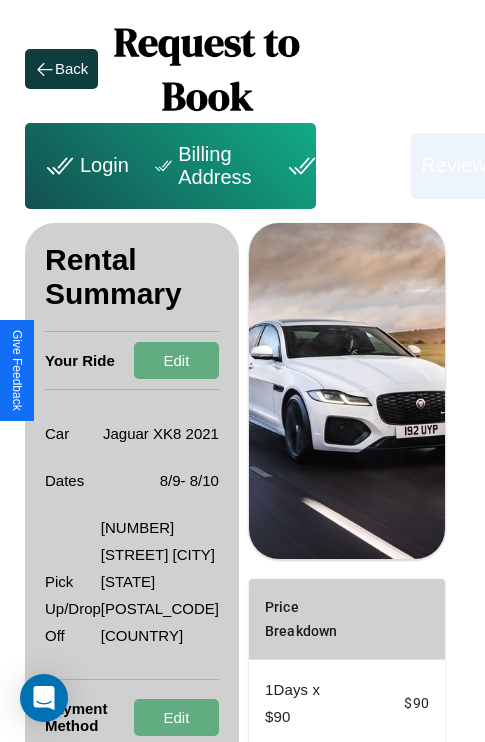 click on "Billing Address" at bounding box center (205, 166) 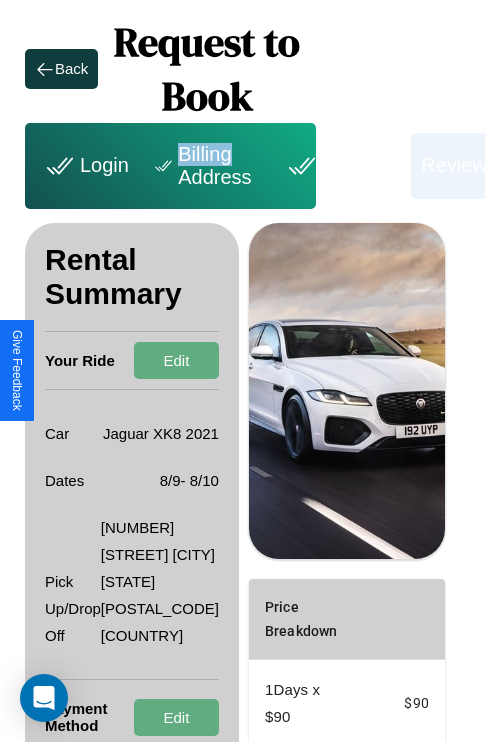 click on "Billing Address" at bounding box center (205, 166) 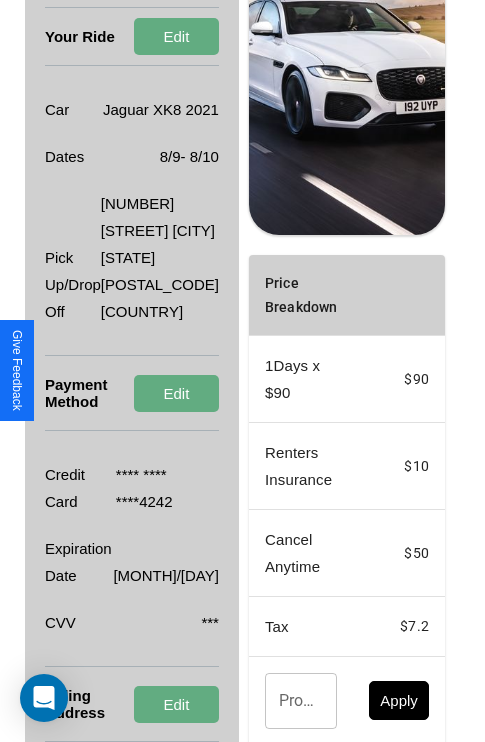 scroll, scrollTop: 536, scrollLeft: 72, axis: both 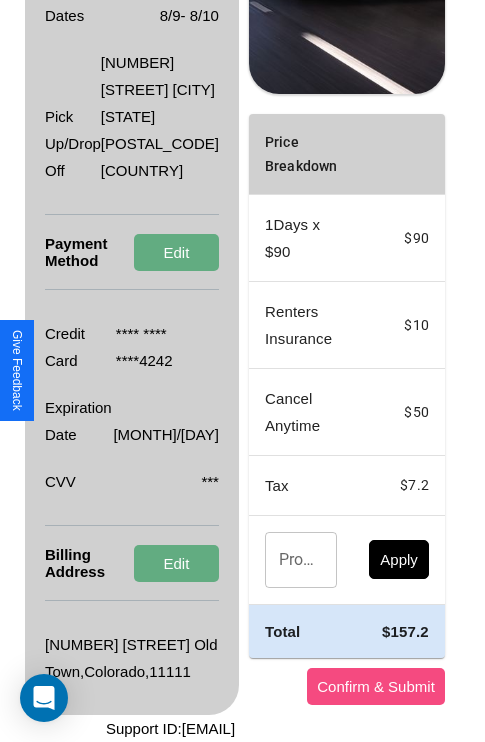 click on "Confirm & Submit" at bounding box center (376, 686) 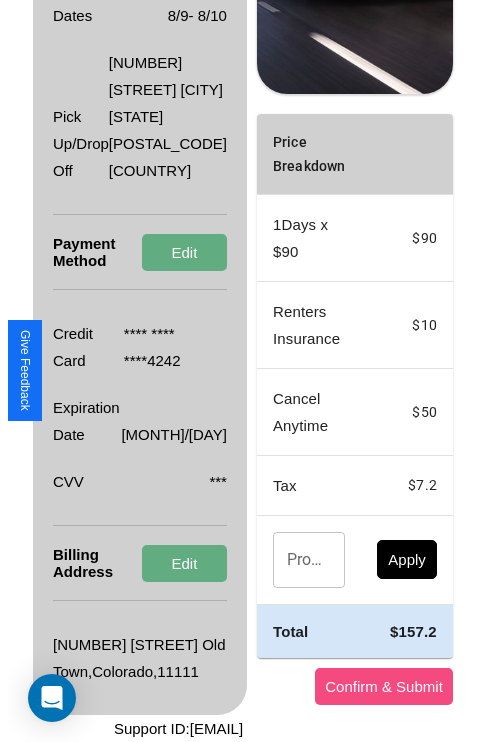 scroll, scrollTop: 0, scrollLeft: 72, axis: horizontal 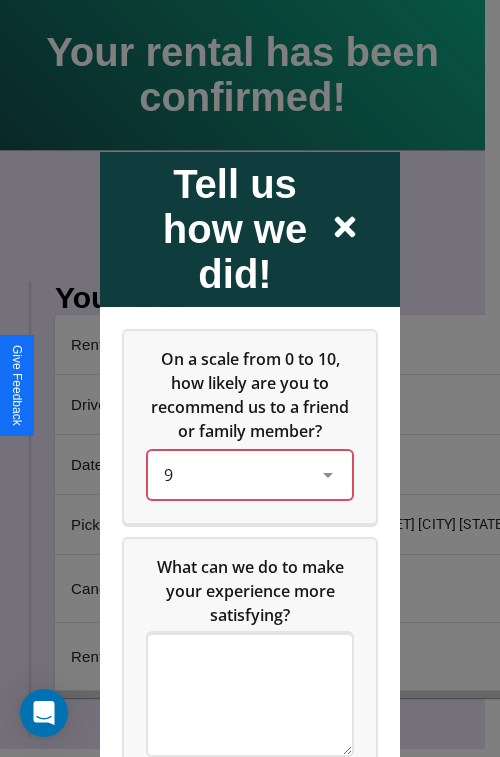 click on "9" at bounding box center (234, 474) 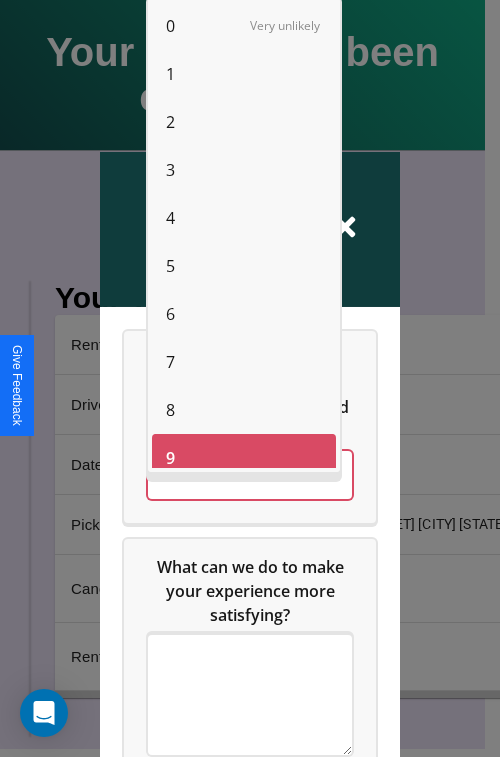 scroll, scrollTop: 14, scrollLeft: 0, axis: vertical 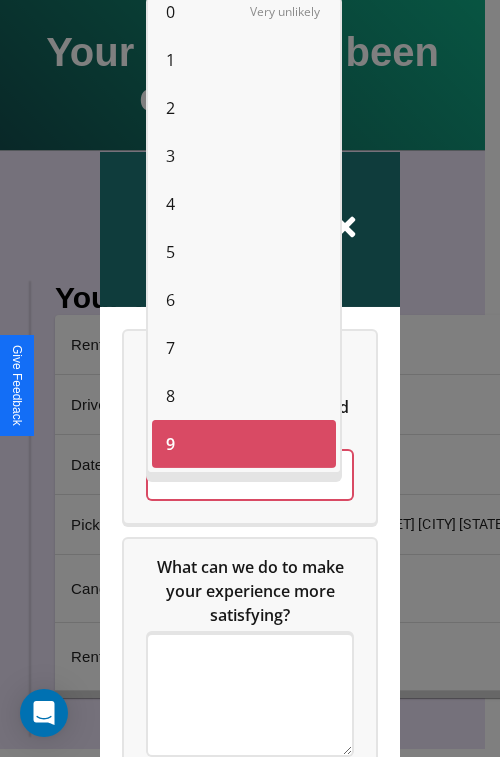 click on "5" at bounding box center [170, 252] 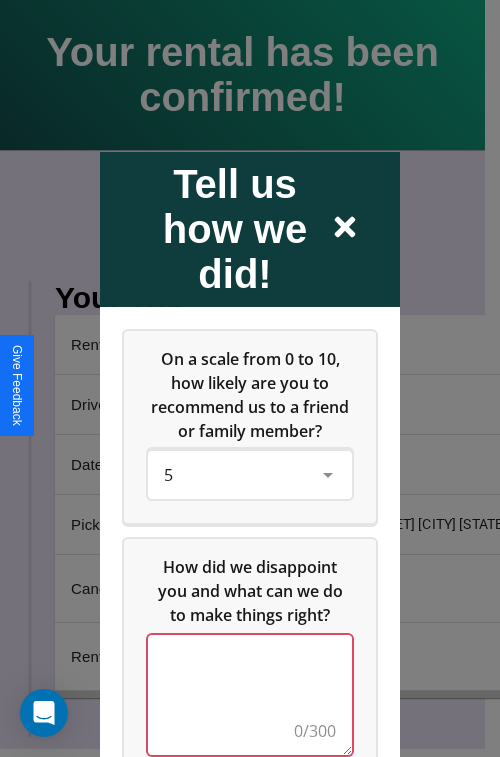 click at bounding box center (250, 694) 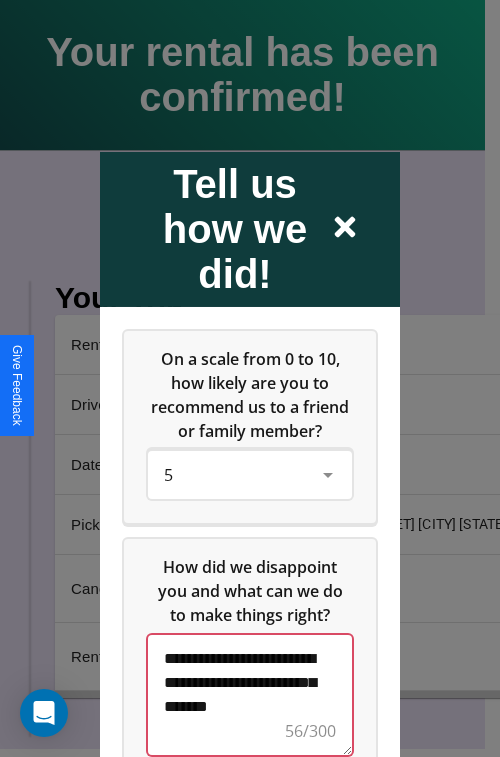 scroll, scrollTop: 5, scrollLeft: 0, axis: vertical 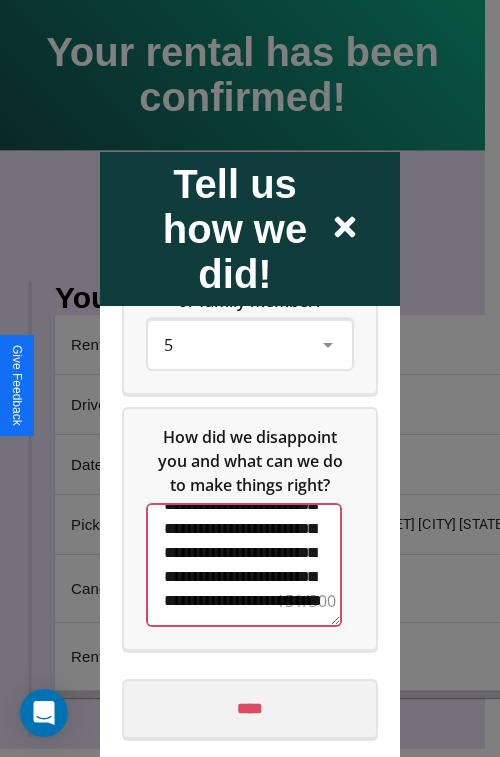 type on "**********" 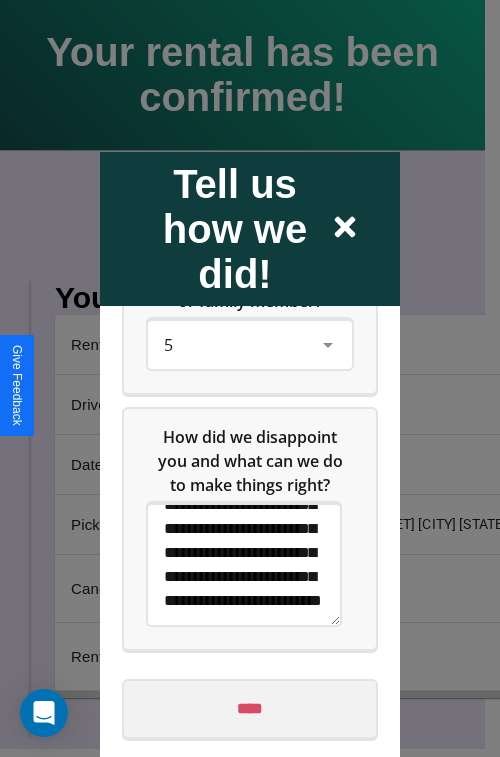 click on "****" at bounding box center [250, 708] 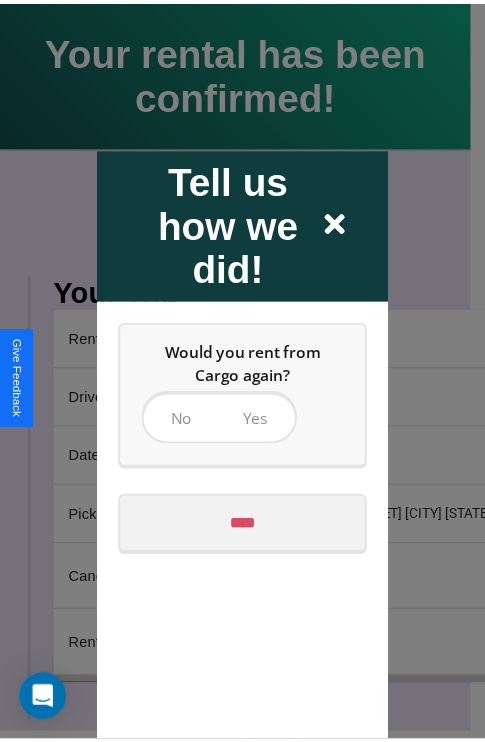 scroll, scrollTop: 0, scrollLeft: 0, axis: both 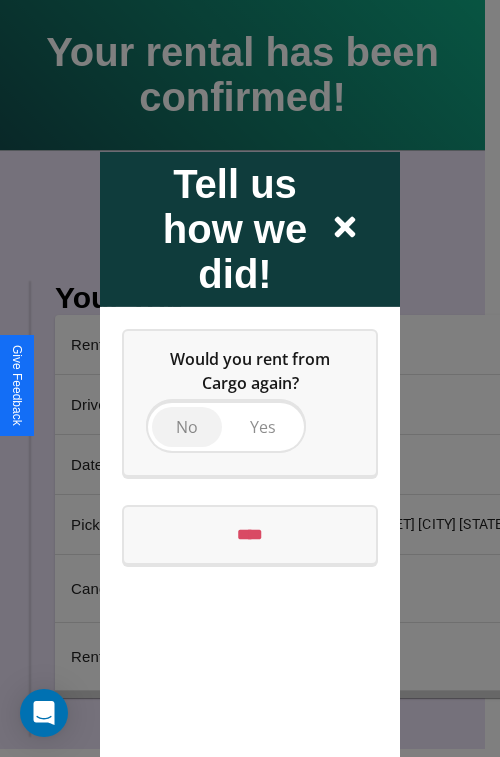 click on "No" at bounding box center [187, 426] 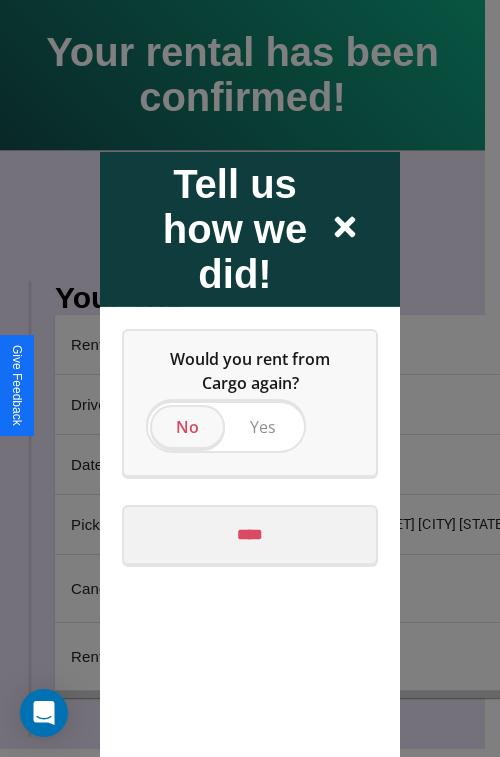 click on "****" at bounding box center (250, 534) 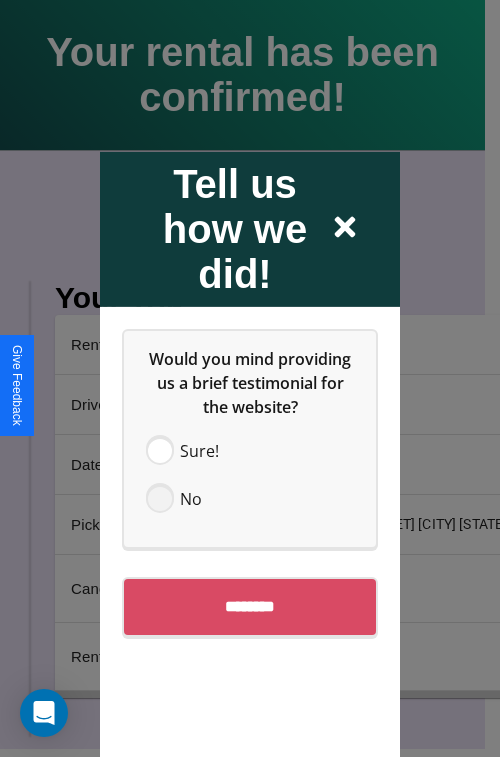 click at bounding box center [160, 498] 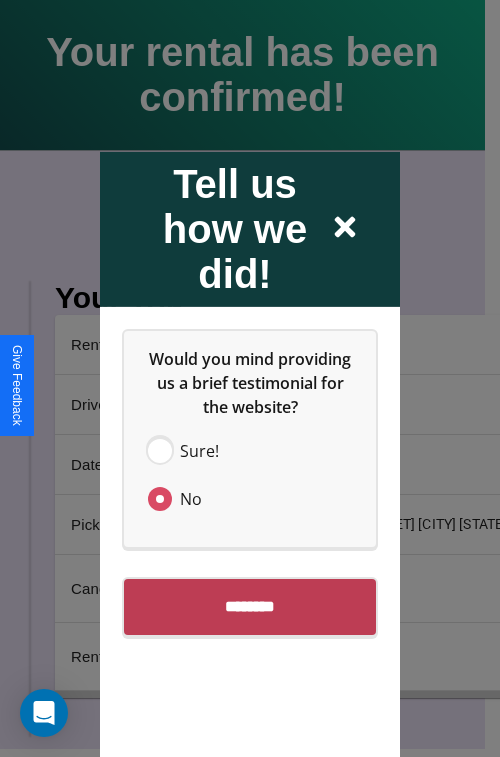 click on "********" at bounding box center [250, 606] 